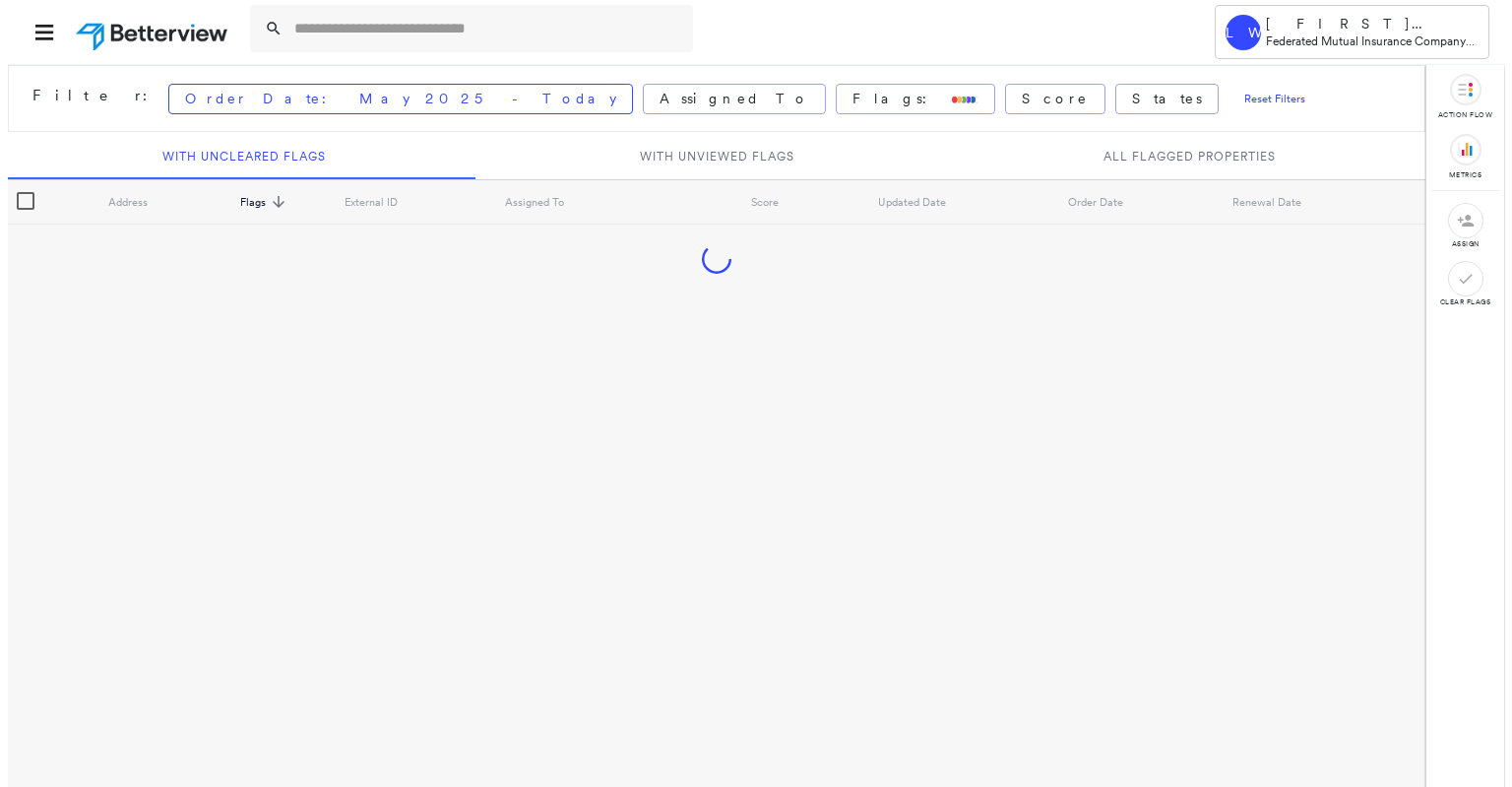 scroll, scrollTop: 0, scrollLeft: 0, axis: both 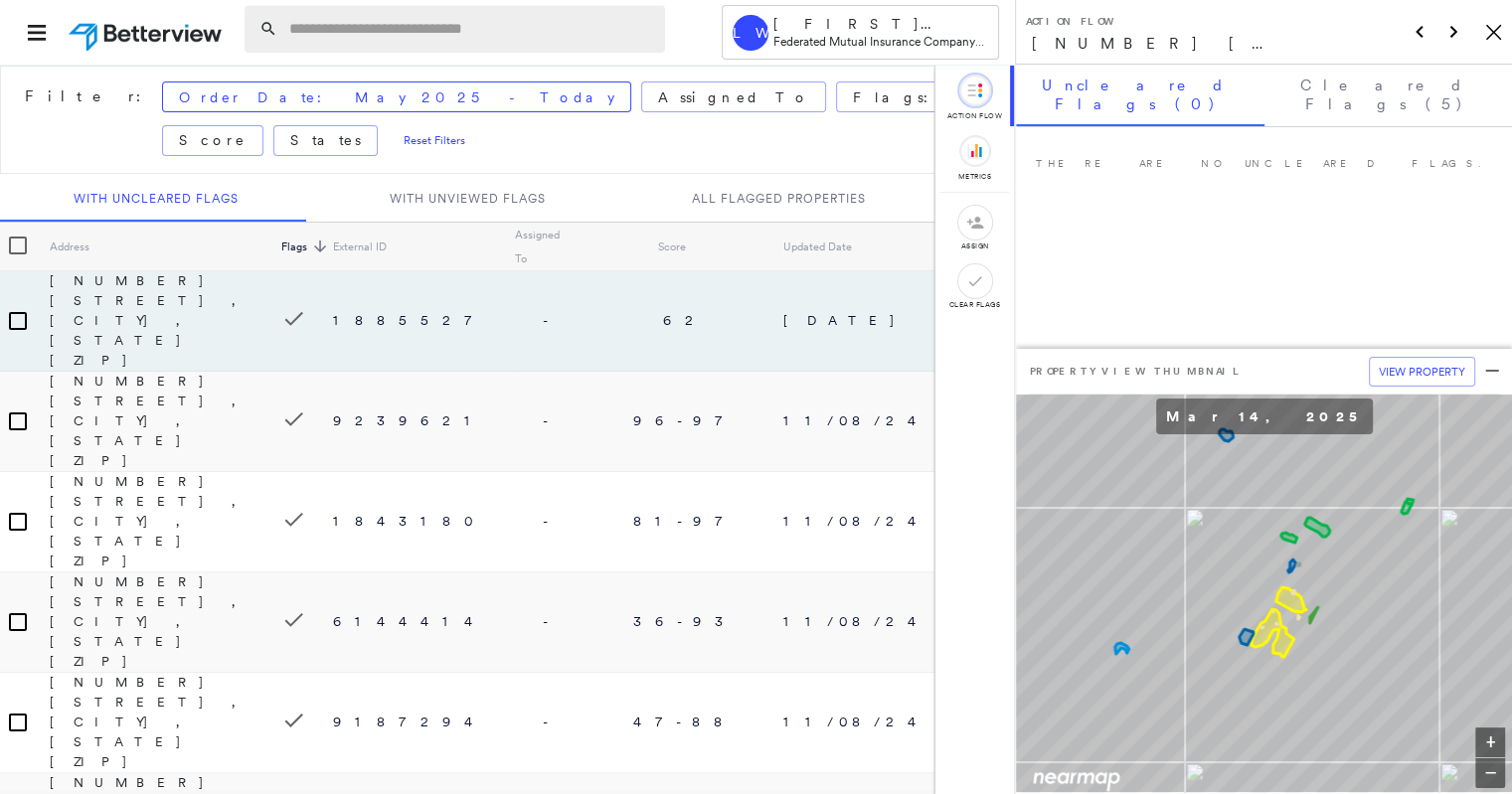 click at bounding box center (471, 29) 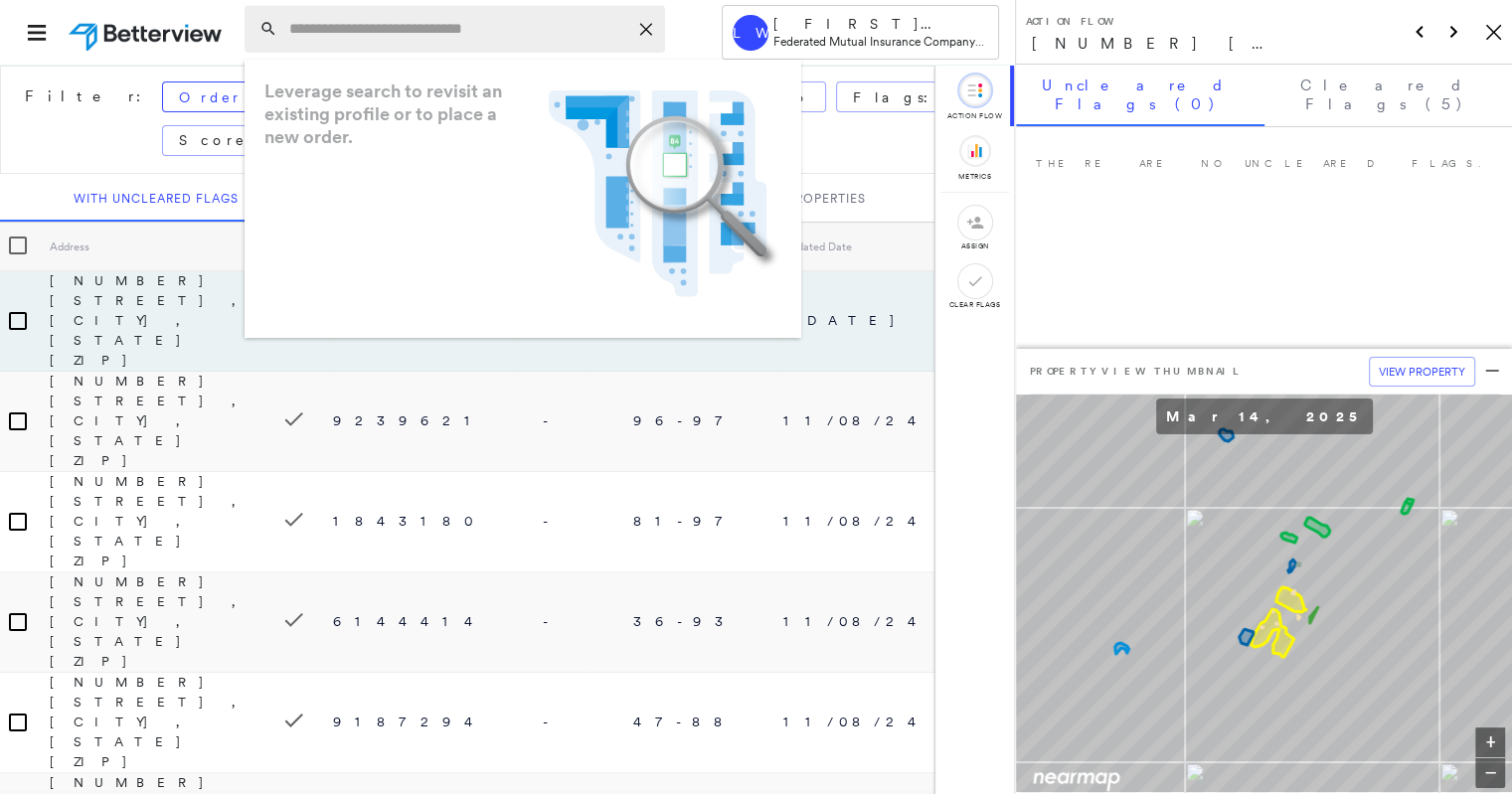 paste on "**********" 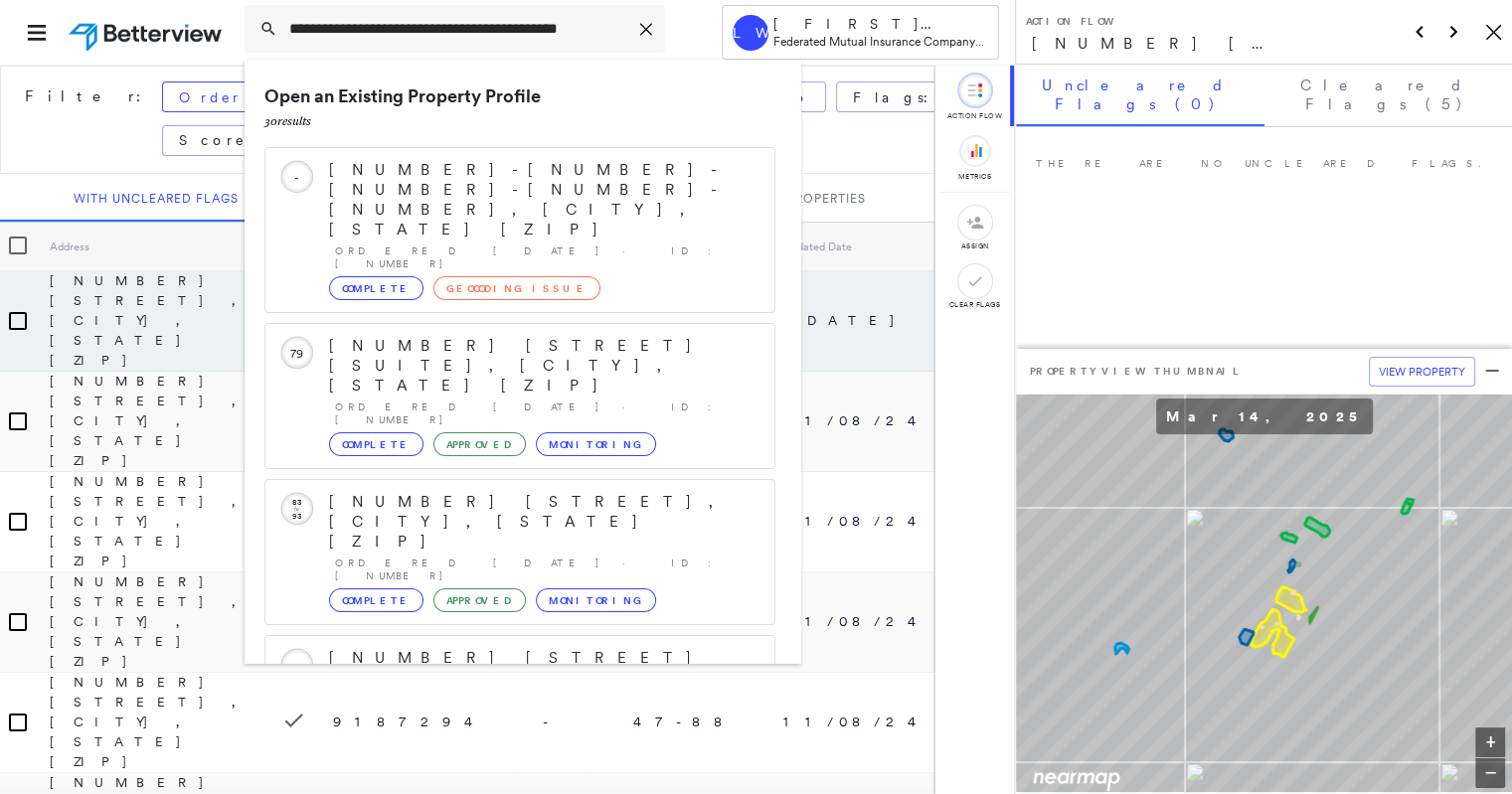 drag, startPoint x: 342, startPoint y: 32, endPoint x: 243, endPoint y: 31, distance: 99.005 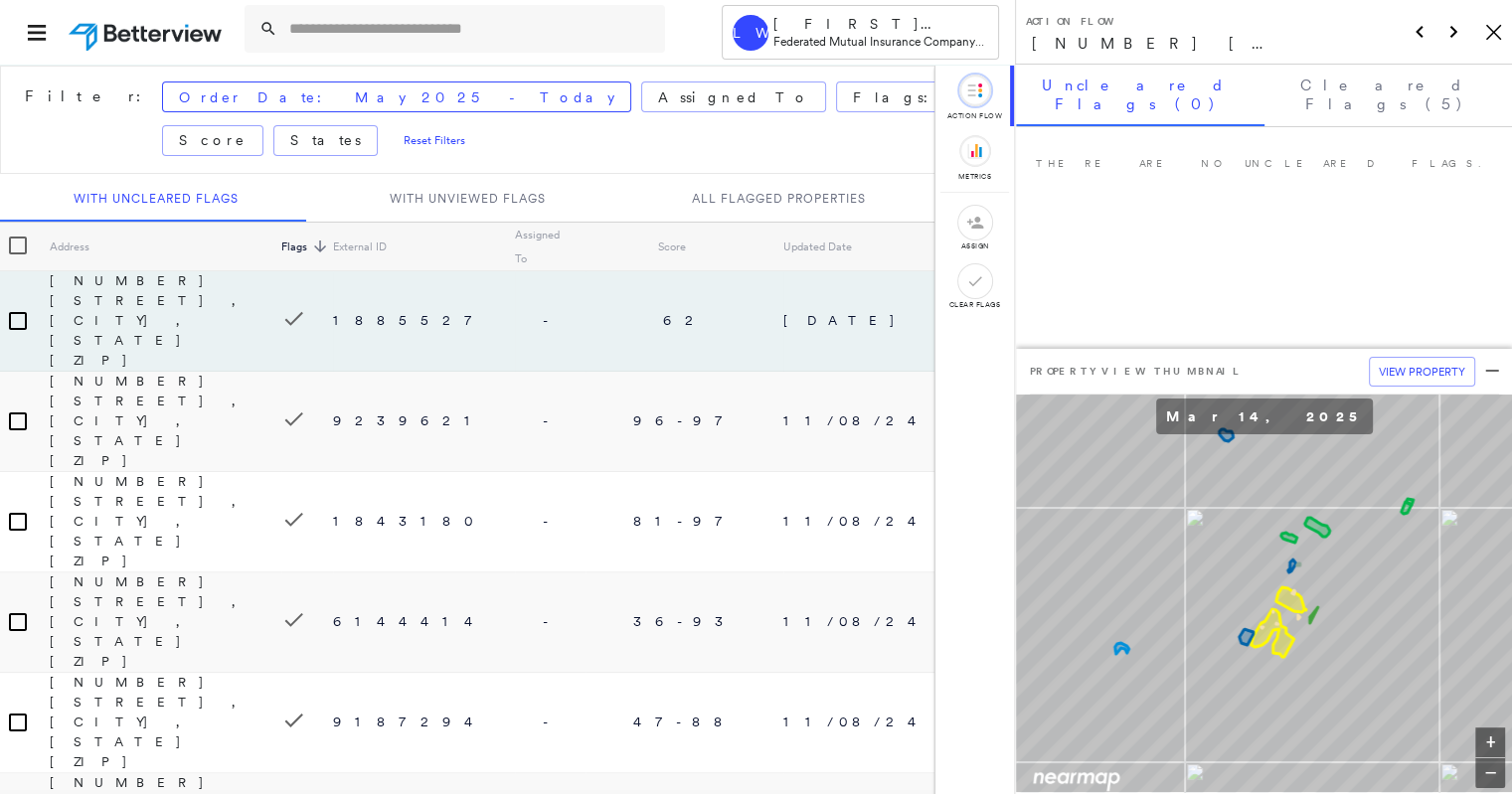 paste on "**********" 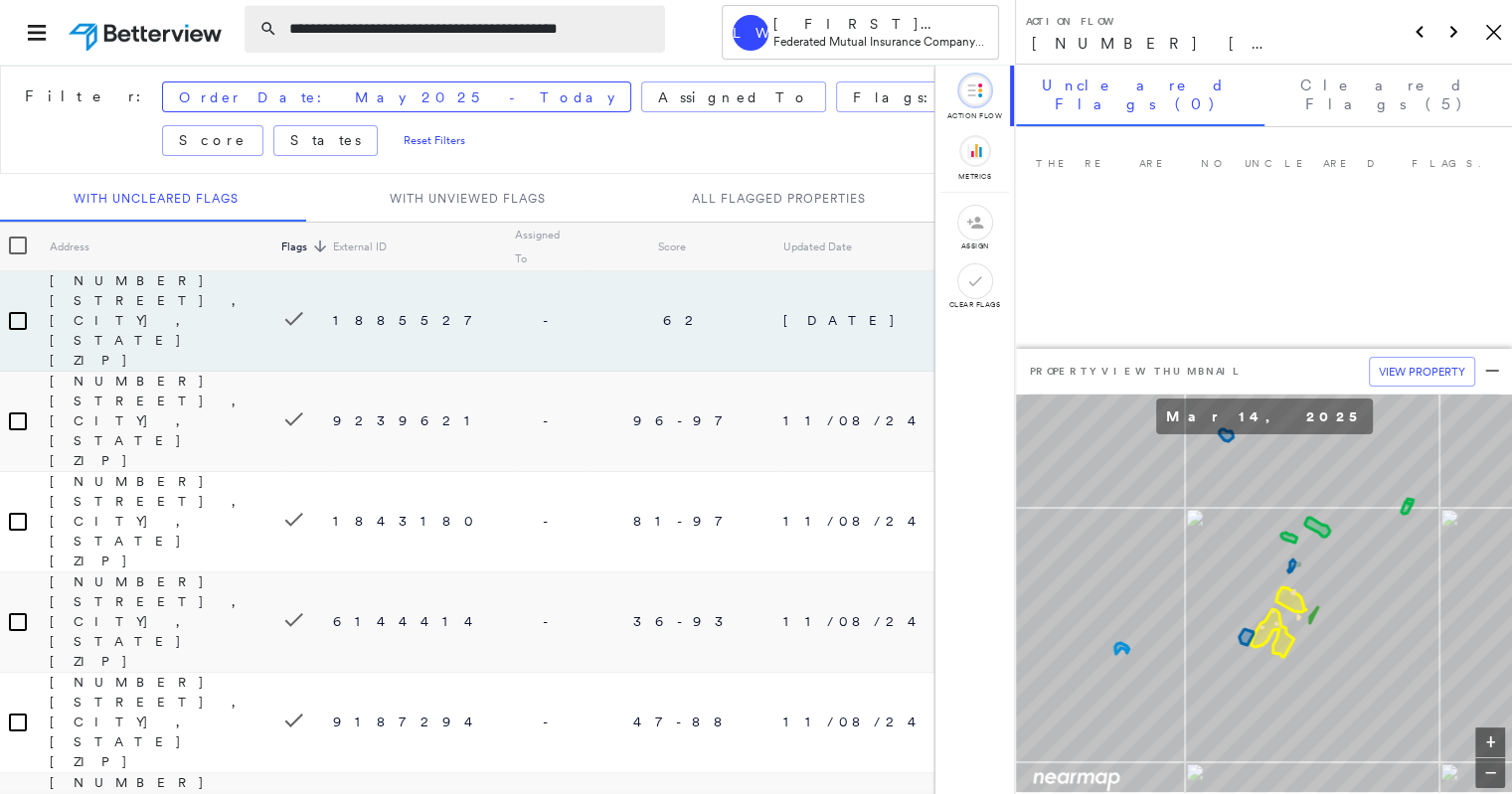 drag, startPoint x: 341, startPoint y: 27, endPoint x: 251, endPoint y: 26, distance: 90.00556 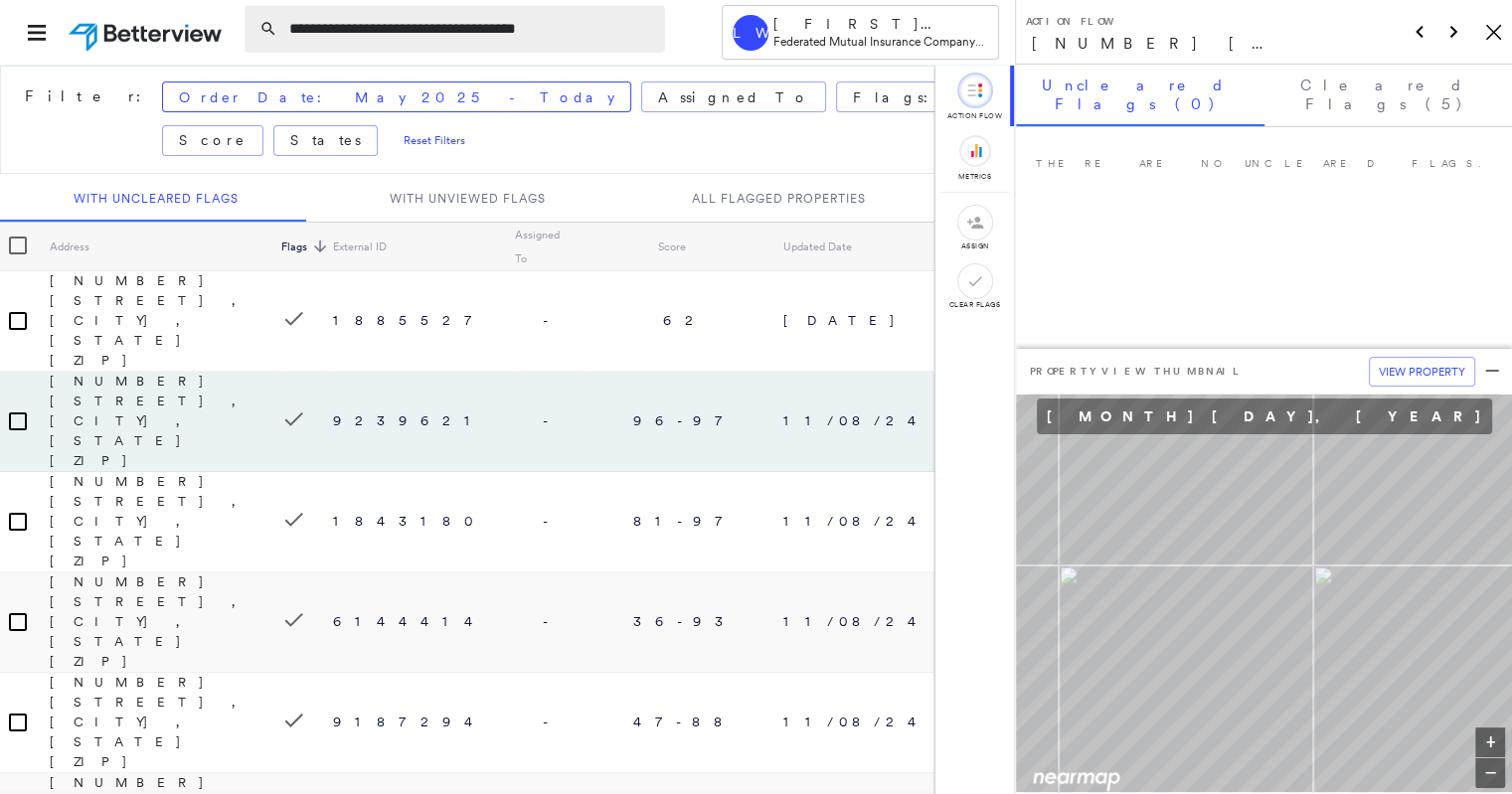 click on "**********" at bounding box center [471, 29] 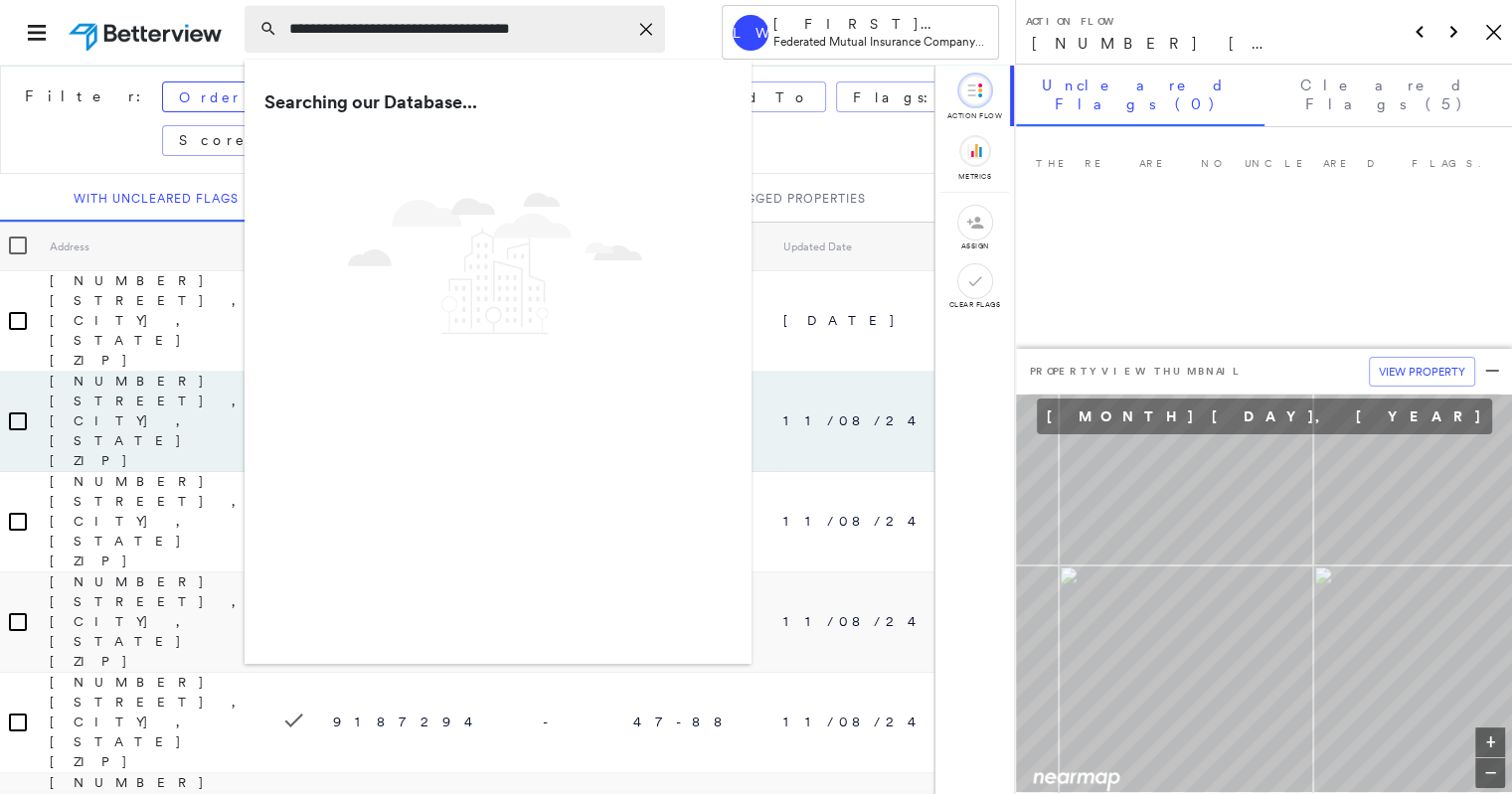 type on "**********" 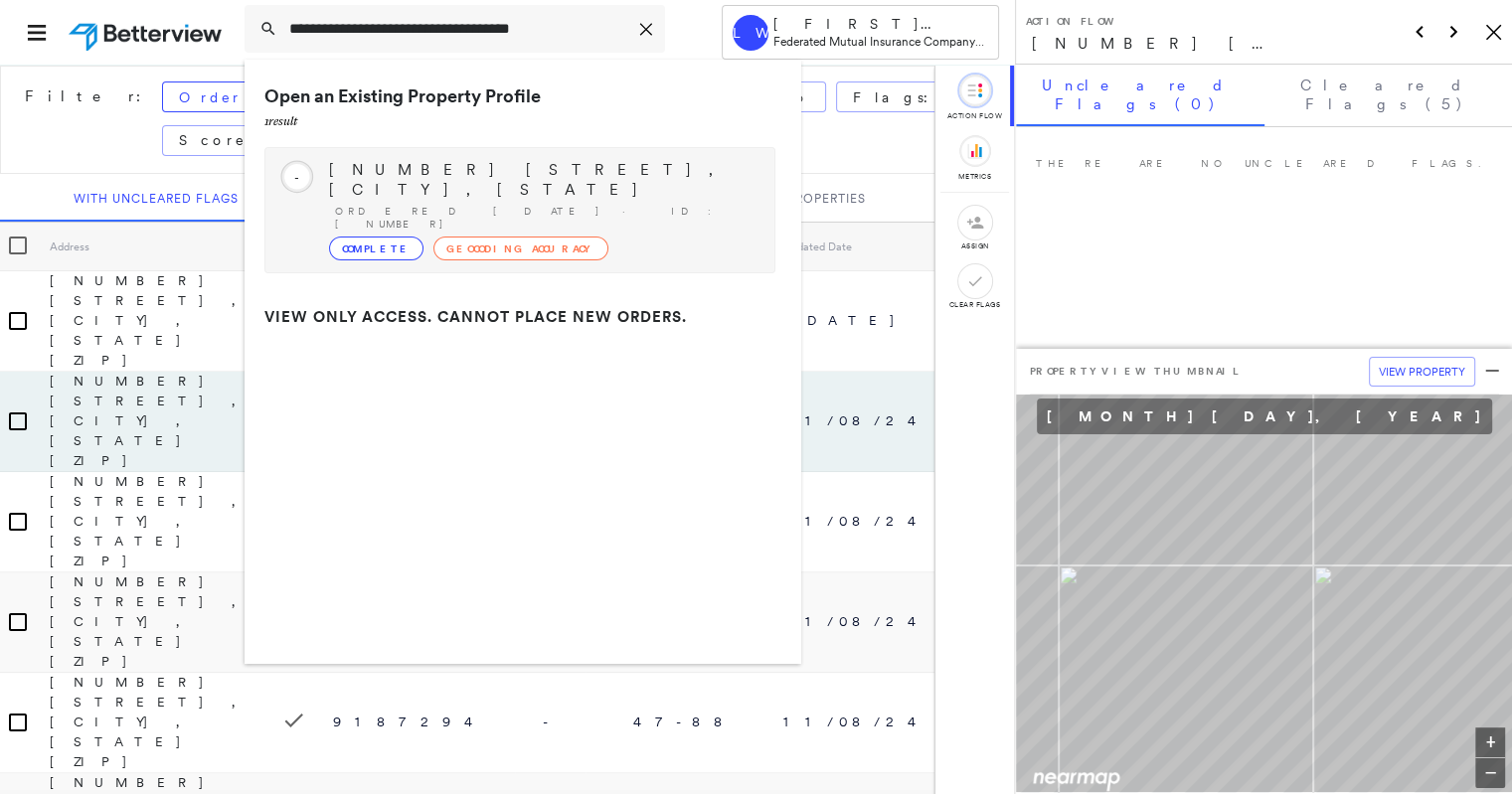 click on "[NUMBER] [STREET], [CITY], [STATE]" at bounding box center (542, 180) 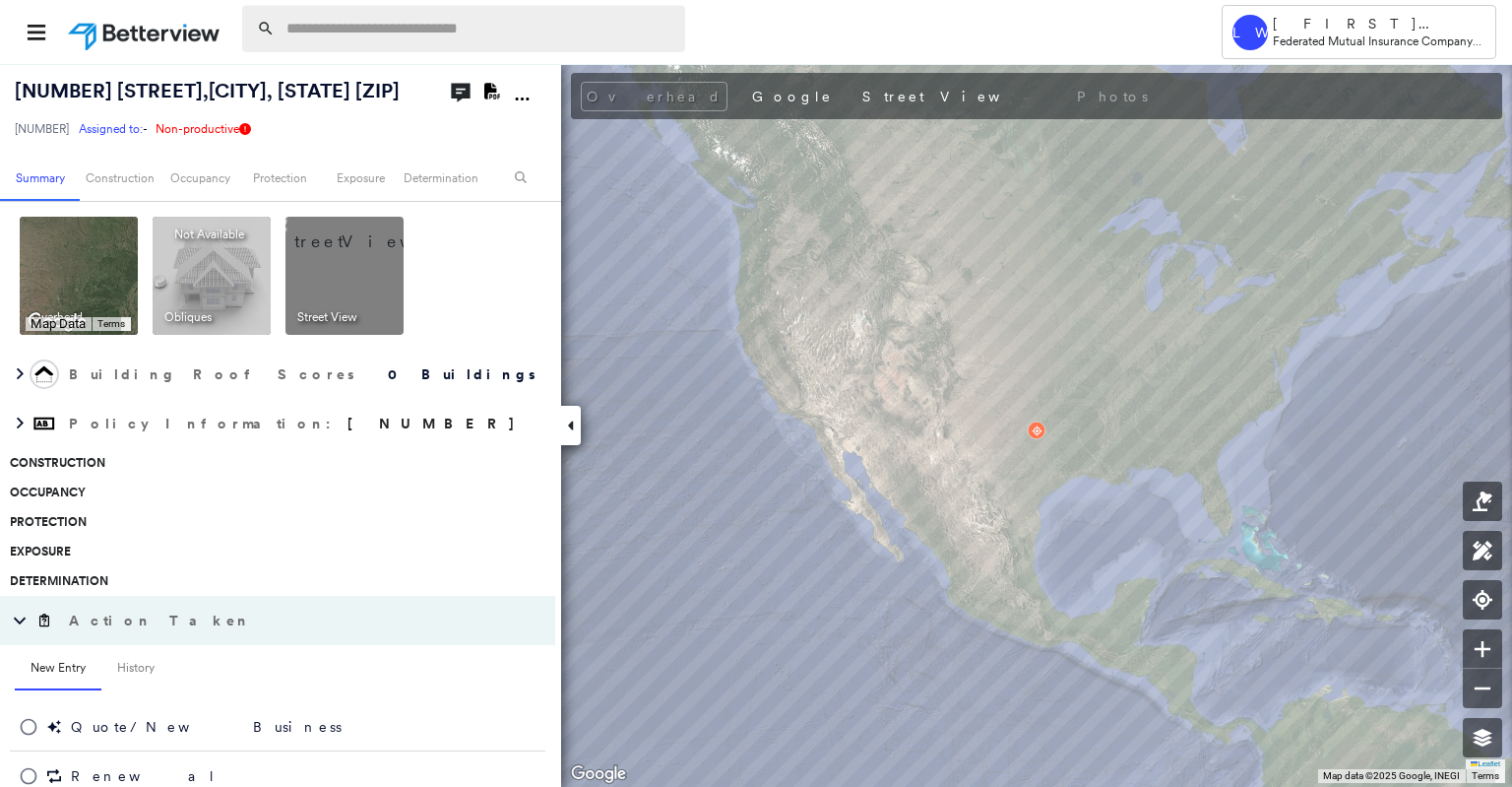 click at bounding box center (479, 29) 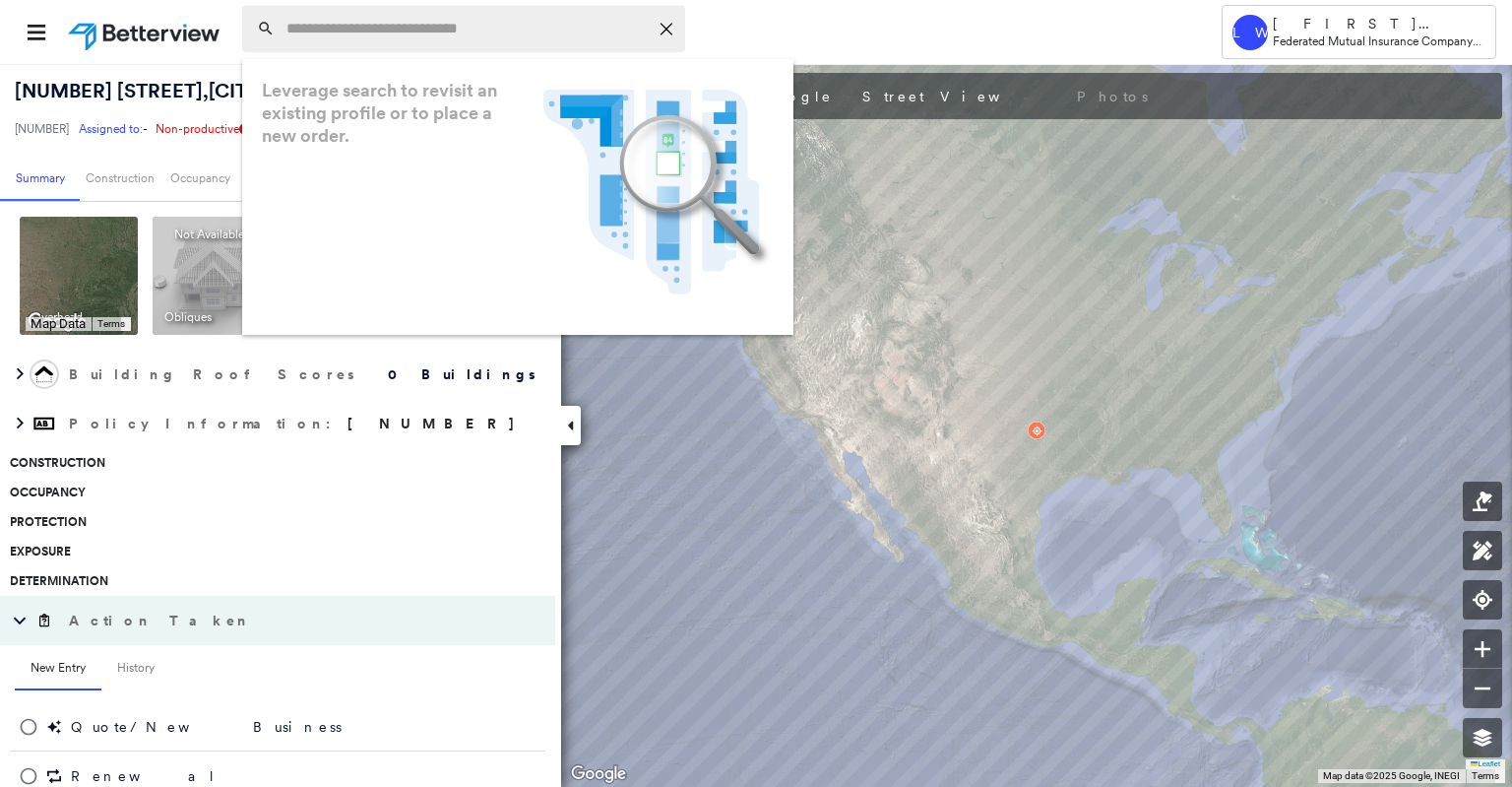 paste on "**********" 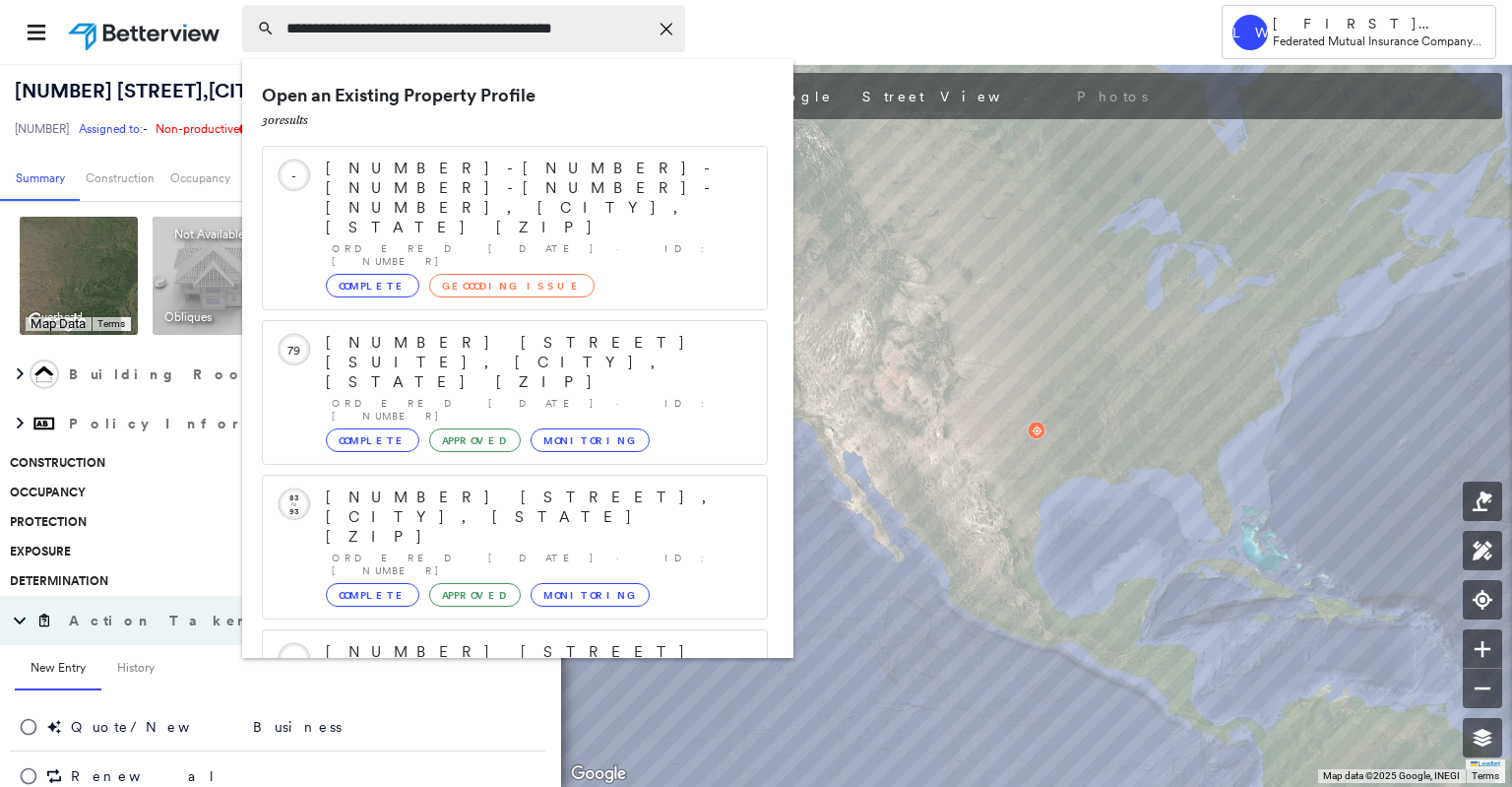 click on "**********" at bounding box center (467, 29) 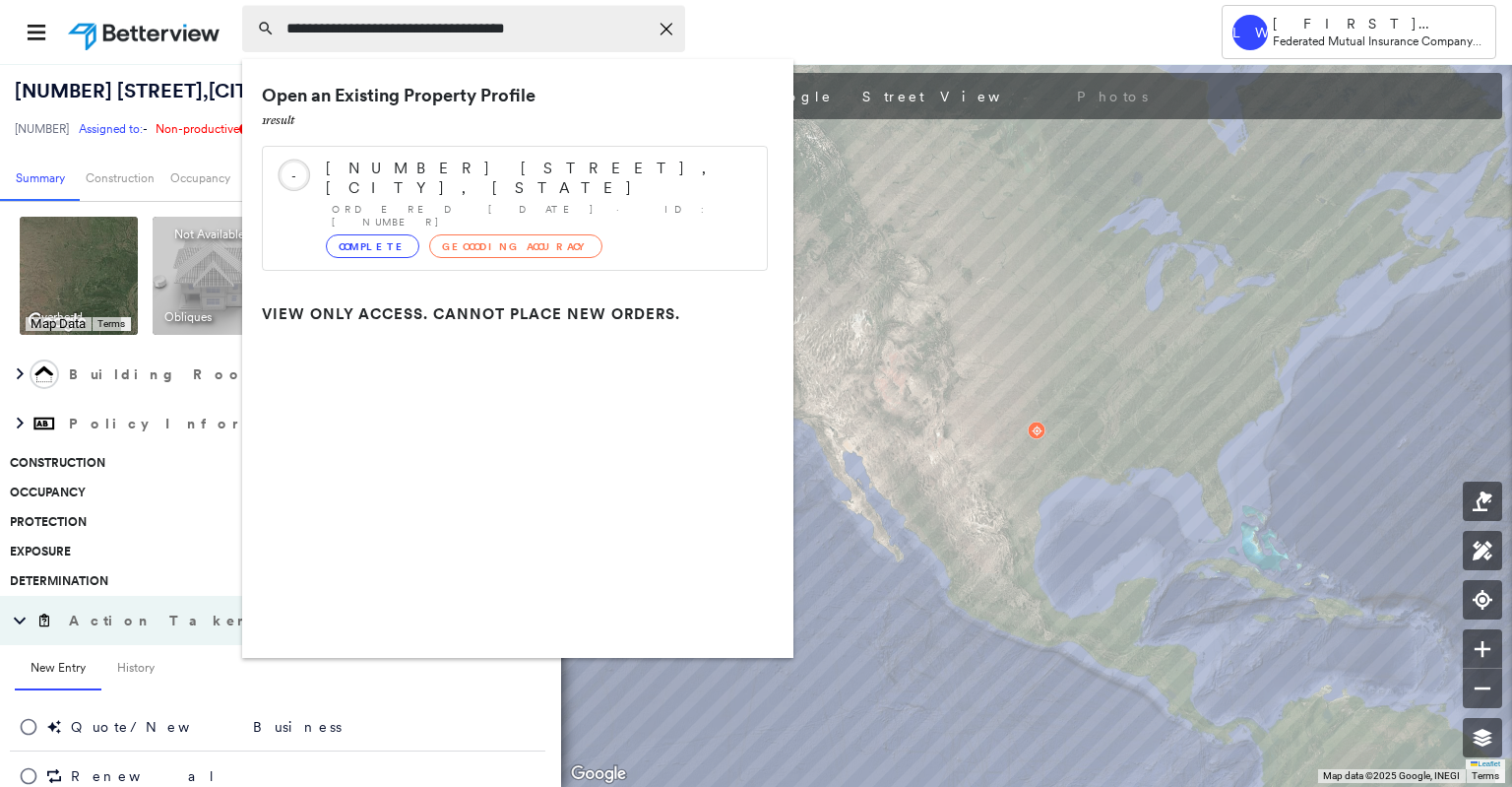 click on "**********" at bounding box center (467, 29) 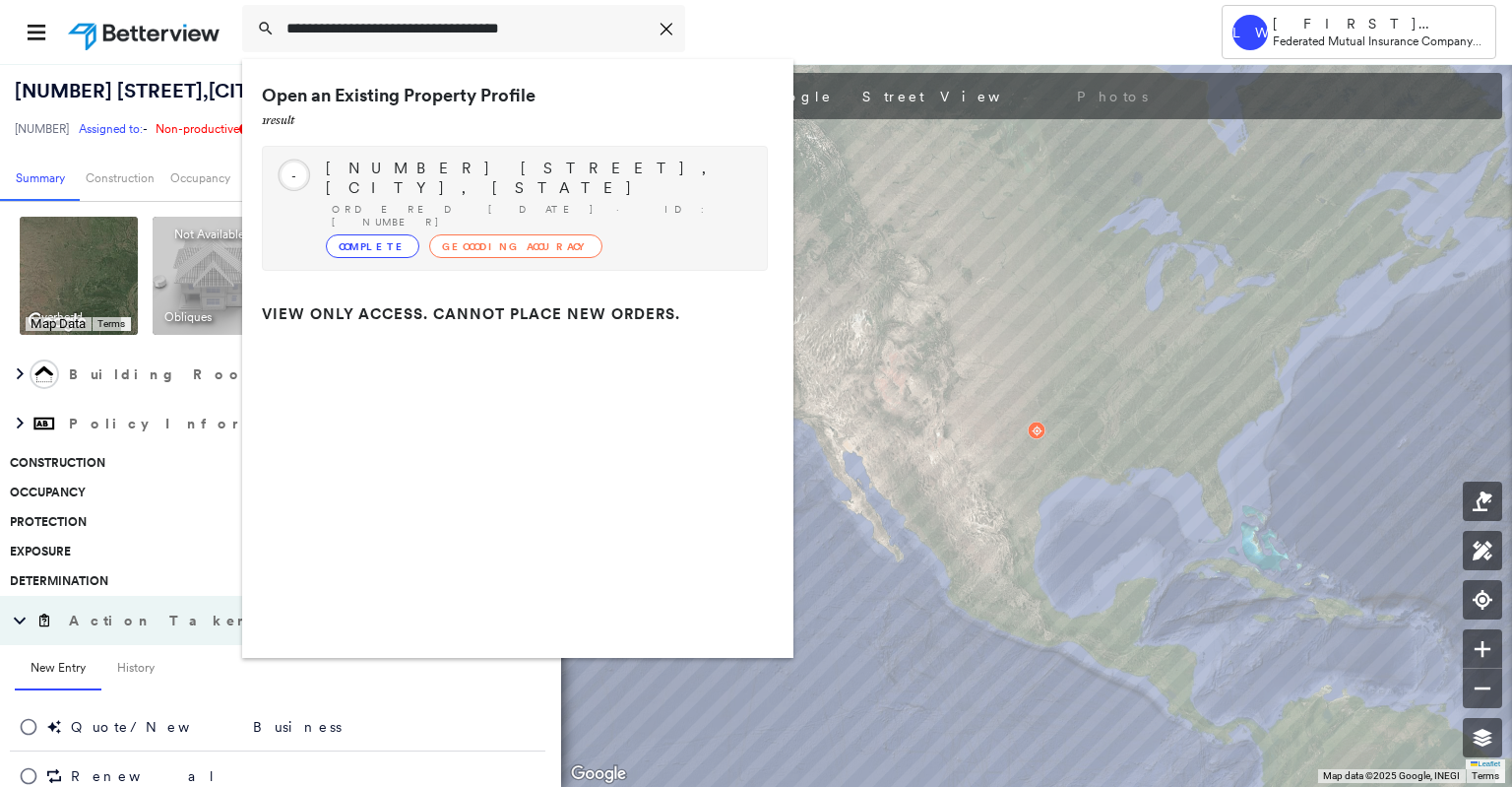 type on "**********" 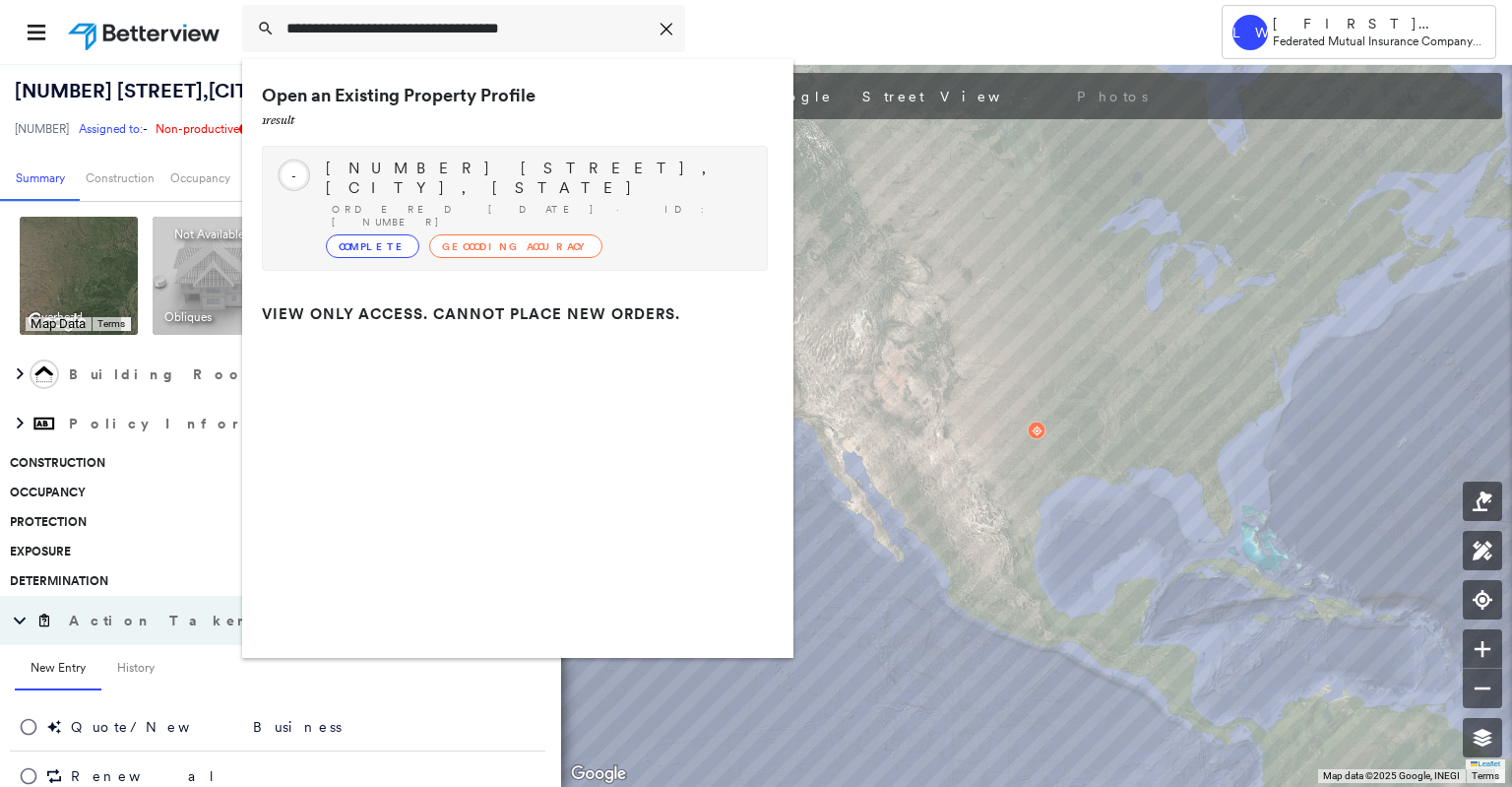 click on "Ordered [DATE] · ID: [NUMBER]" at bounding box center (539, 216) 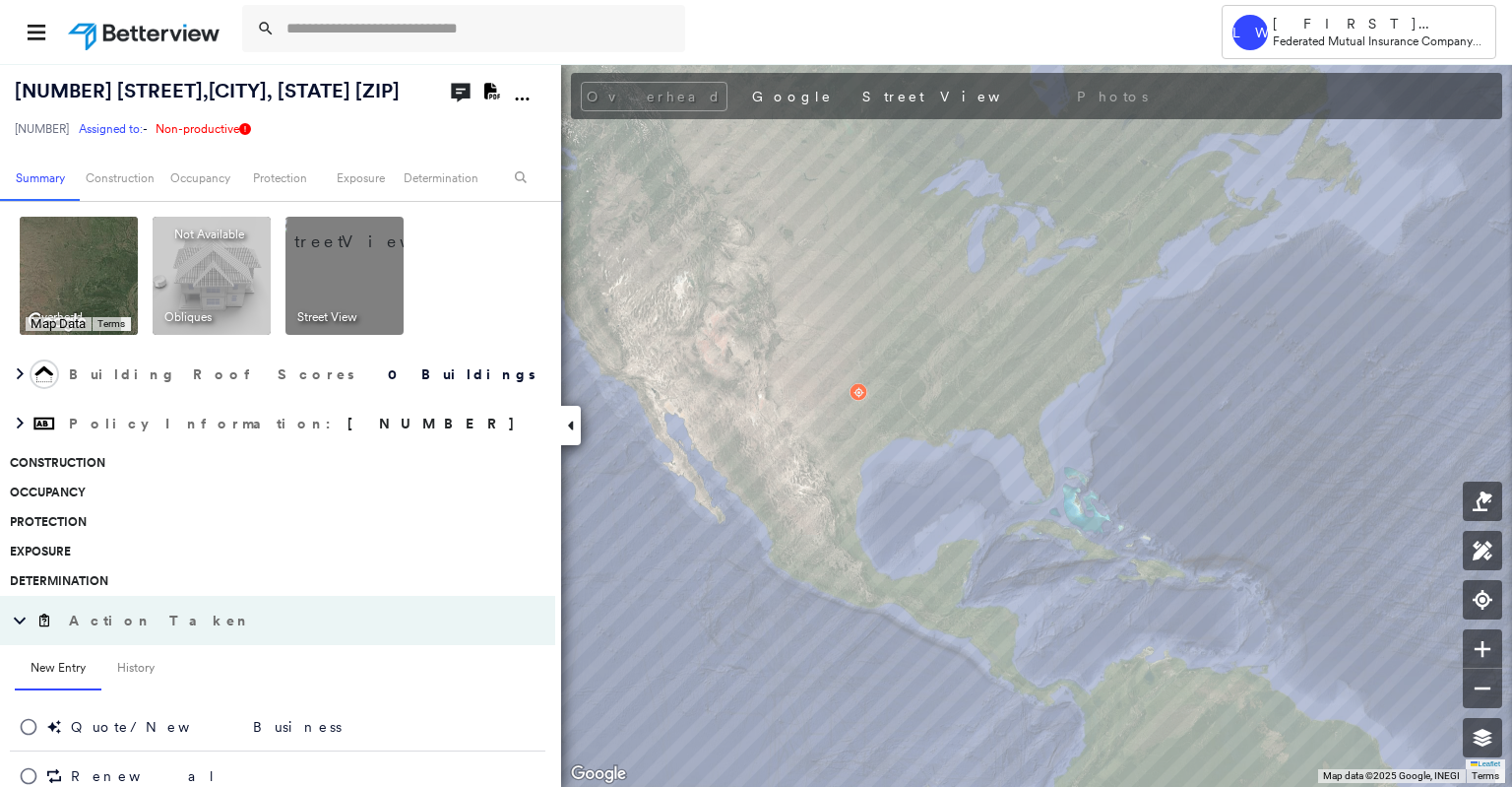 click at bounding box center (368, 231) 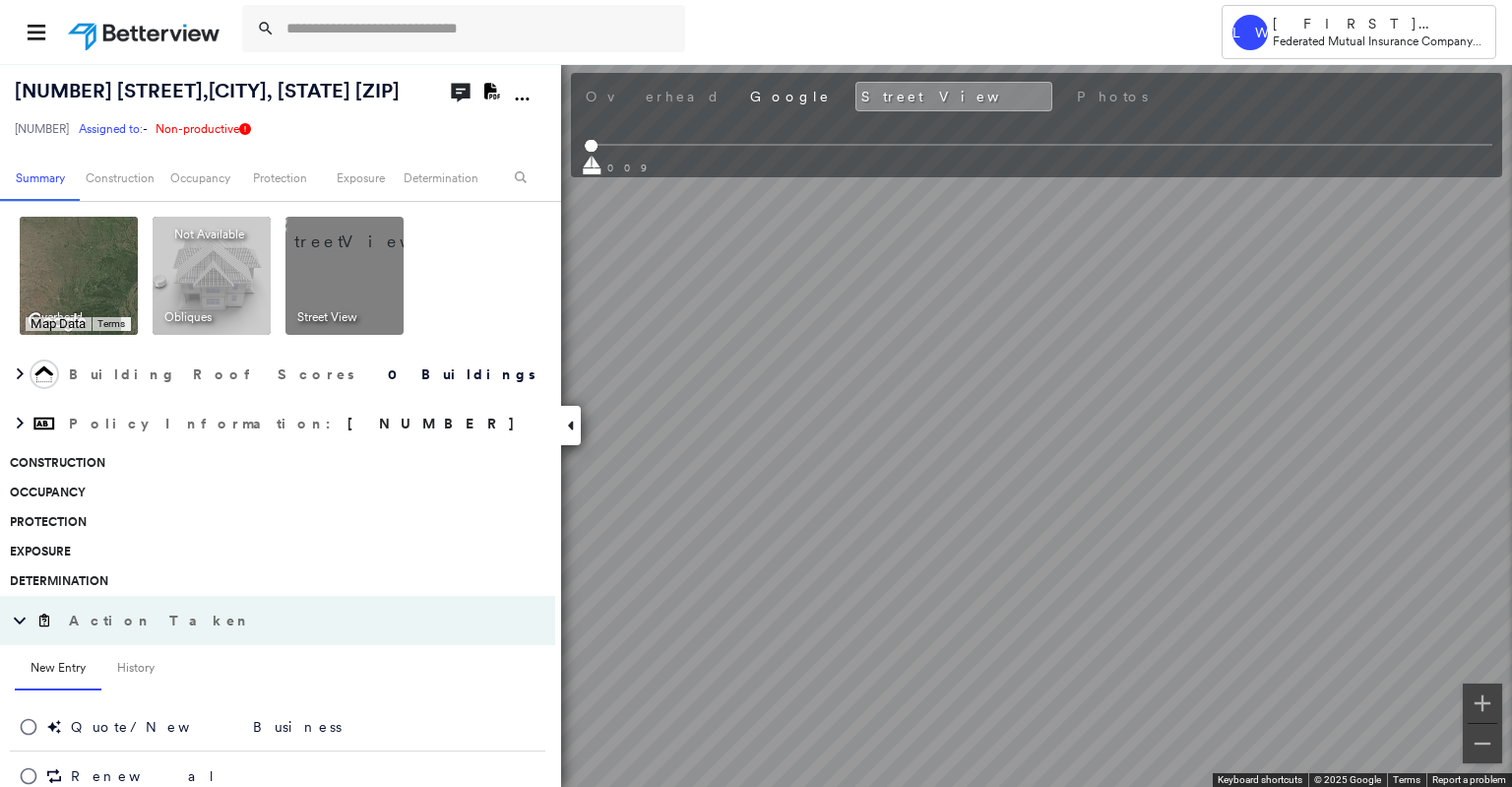scroll, scrollTop: 0, scrollLeft: 391, axis: horizontal 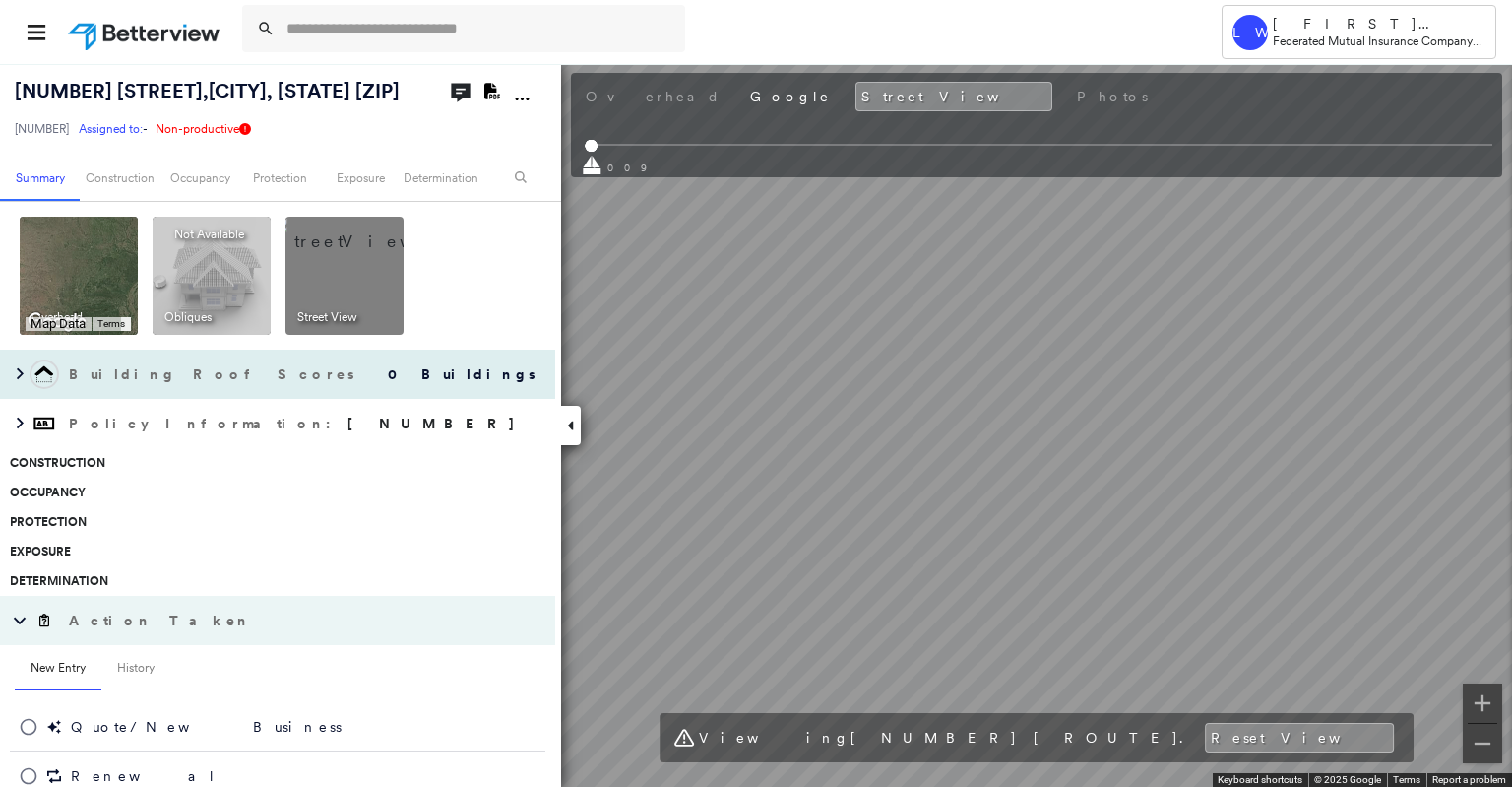 click on "[NUMBER] [STREET]" at bounding box center (756, 425) 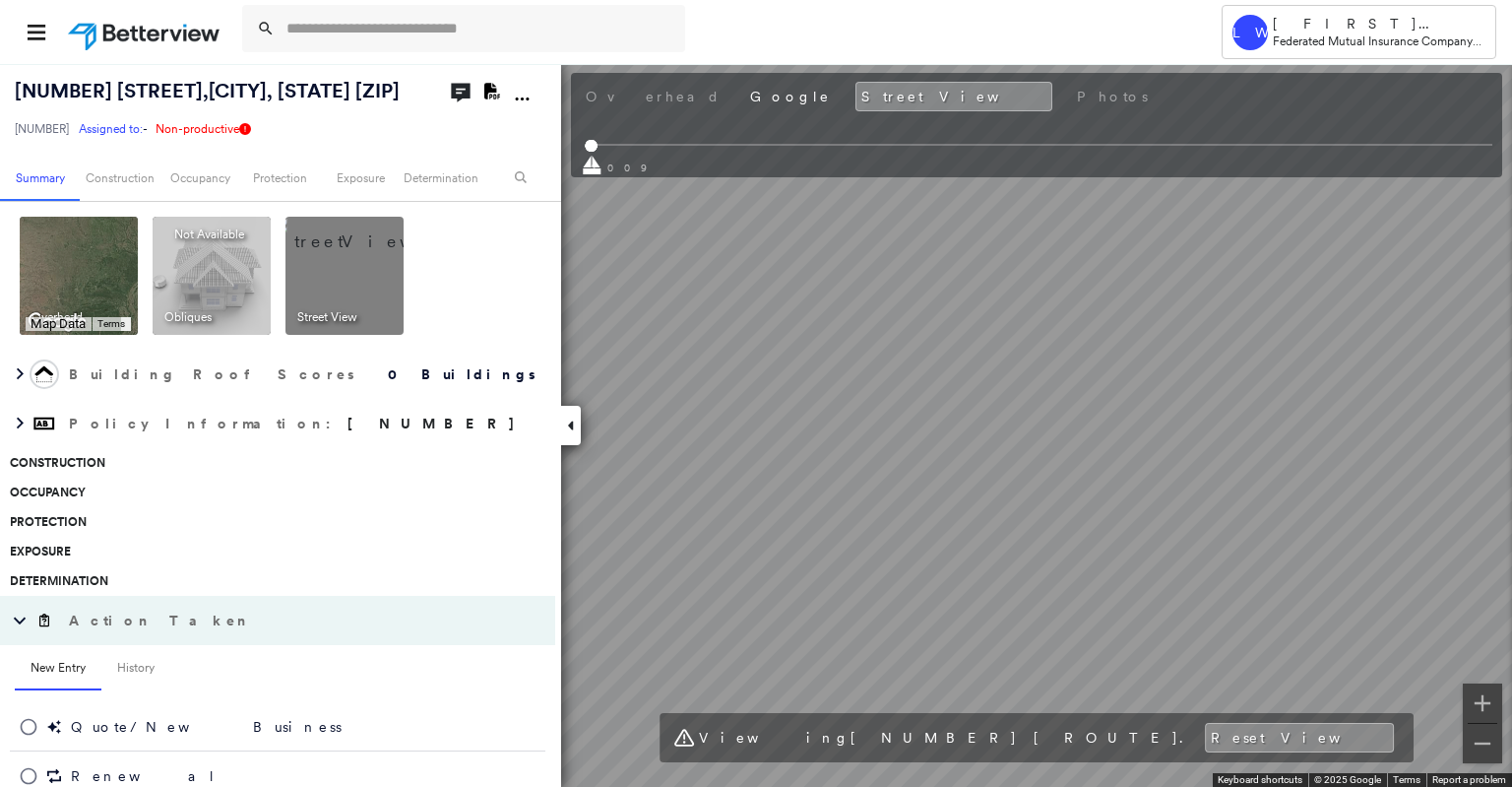 click on "[NUMBER] [STREET]" at bounding box center [756, 425] 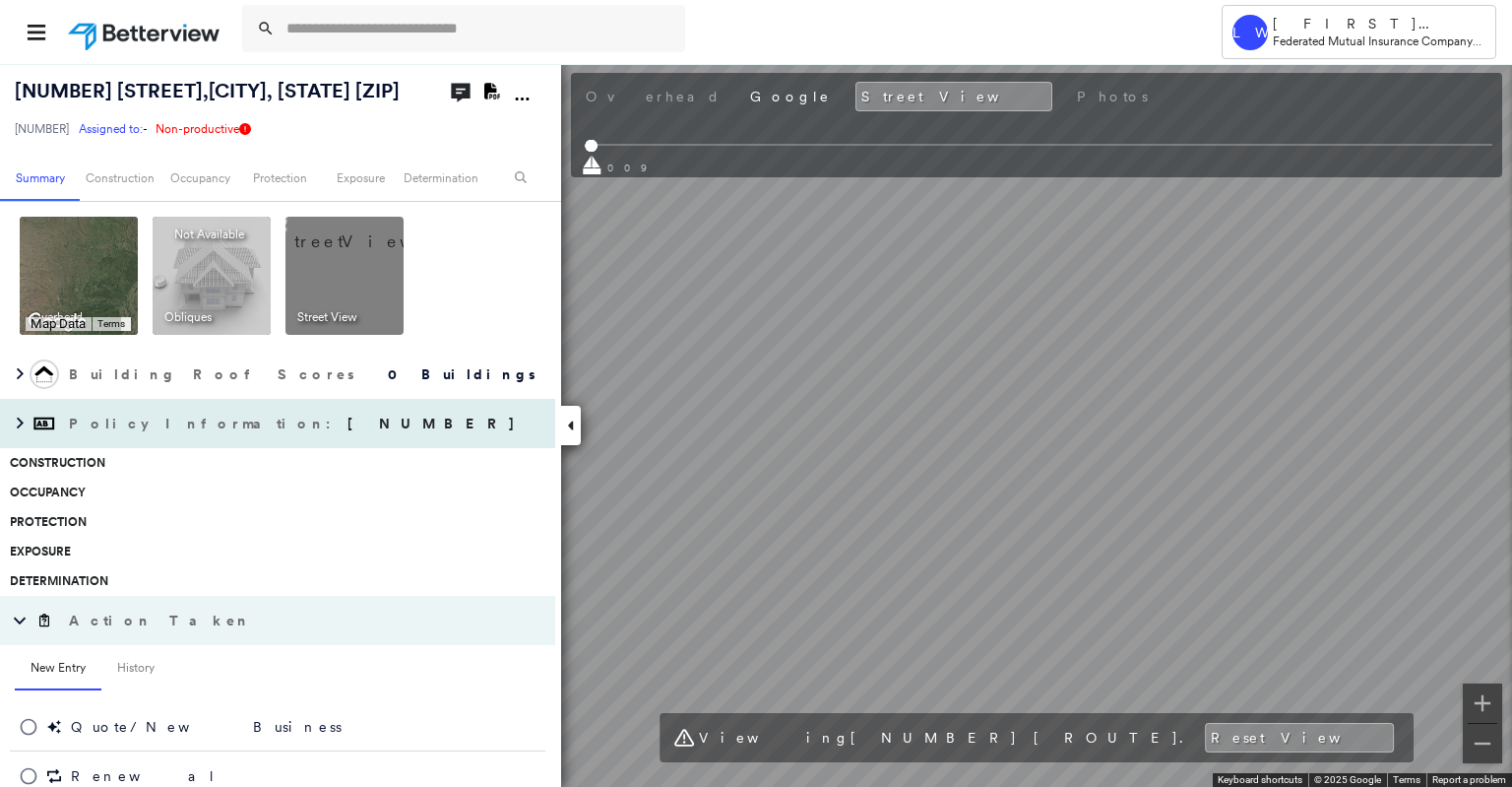 click on "[NUMBER] [STREET]" at bounding box center (756, 425) 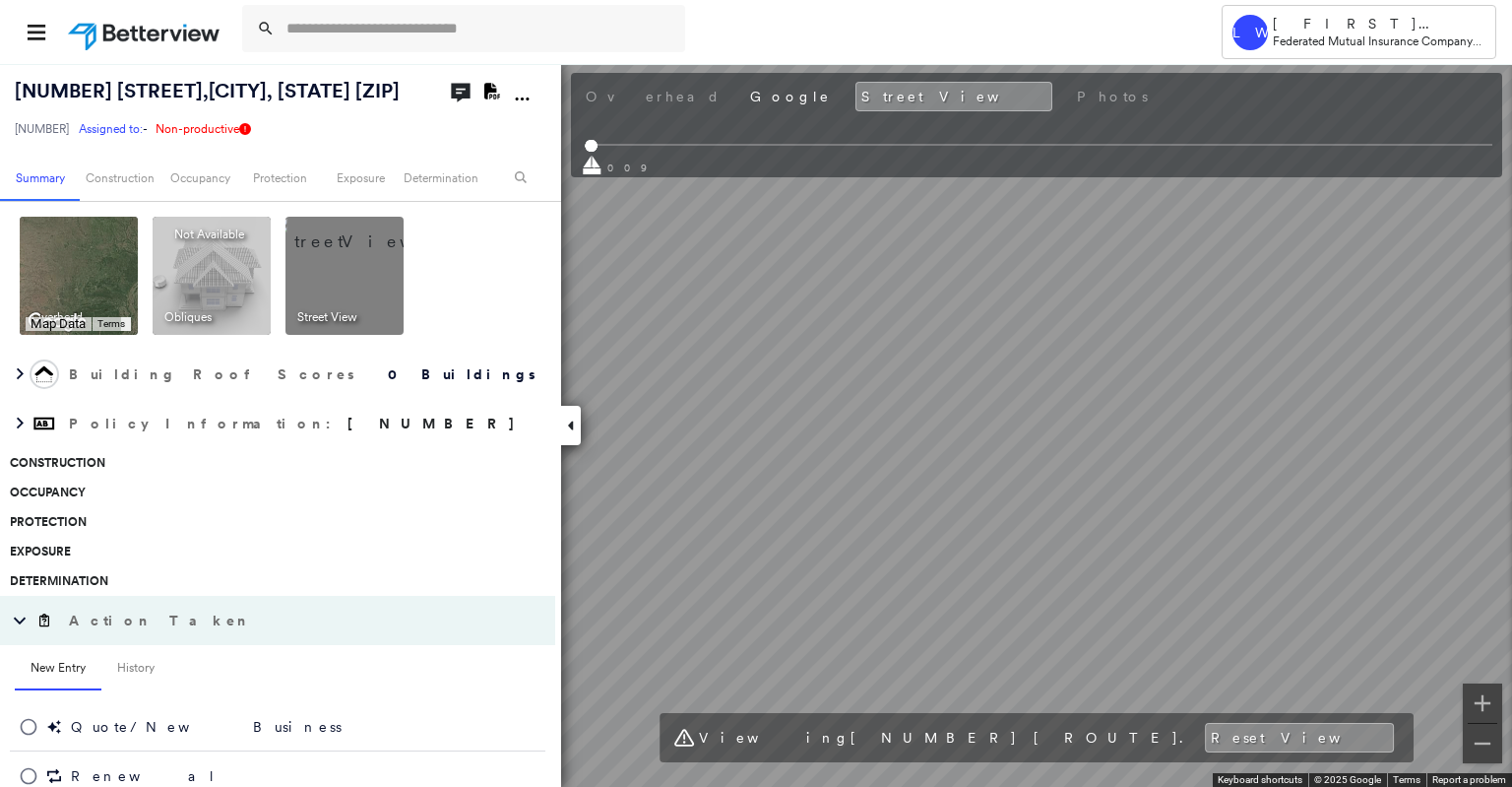 click on "[NUMBER] [STREET]" at bounding box center [756, 425] 